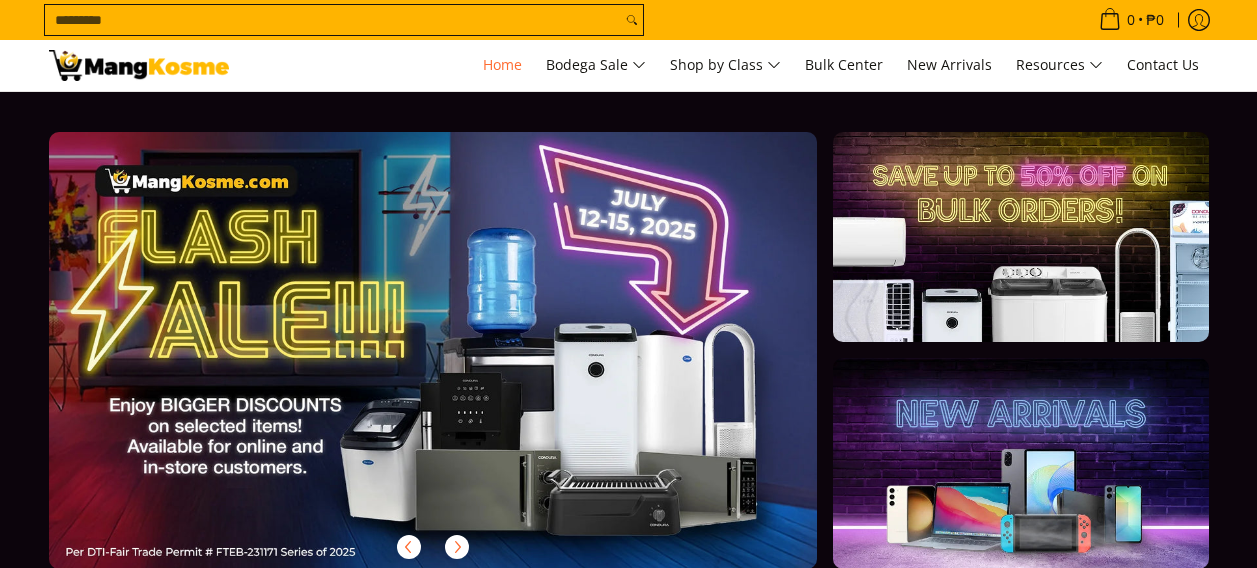 scroll, scrollTop: 0, scrollLeft: 0, axis: both 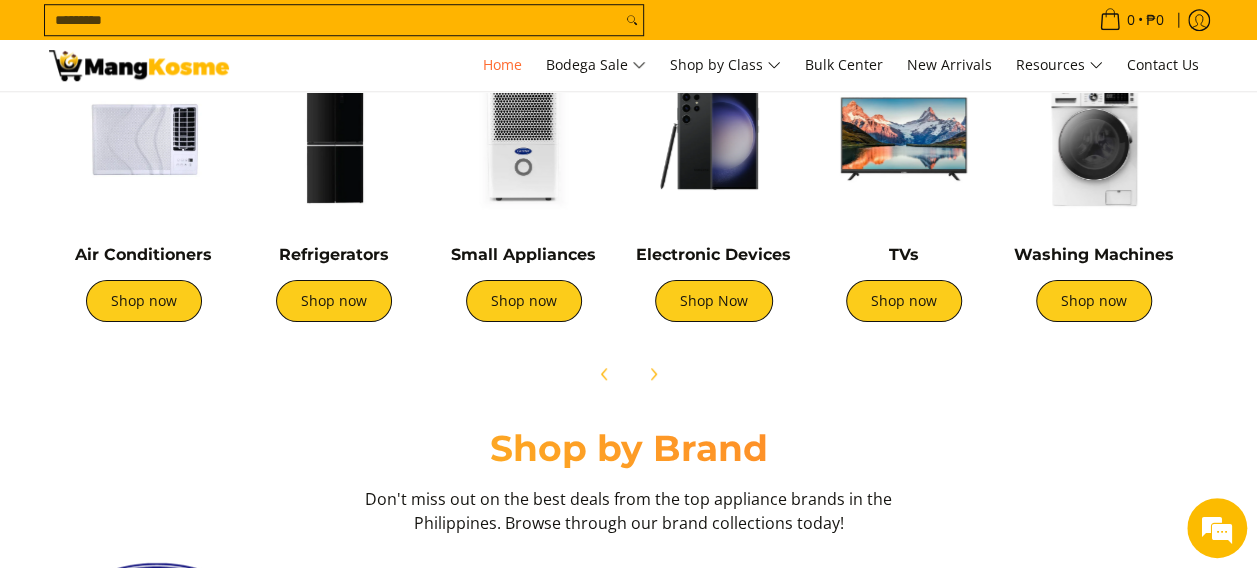 click on "Air Conditioners
Shop now" at bounding box center (144, 293) 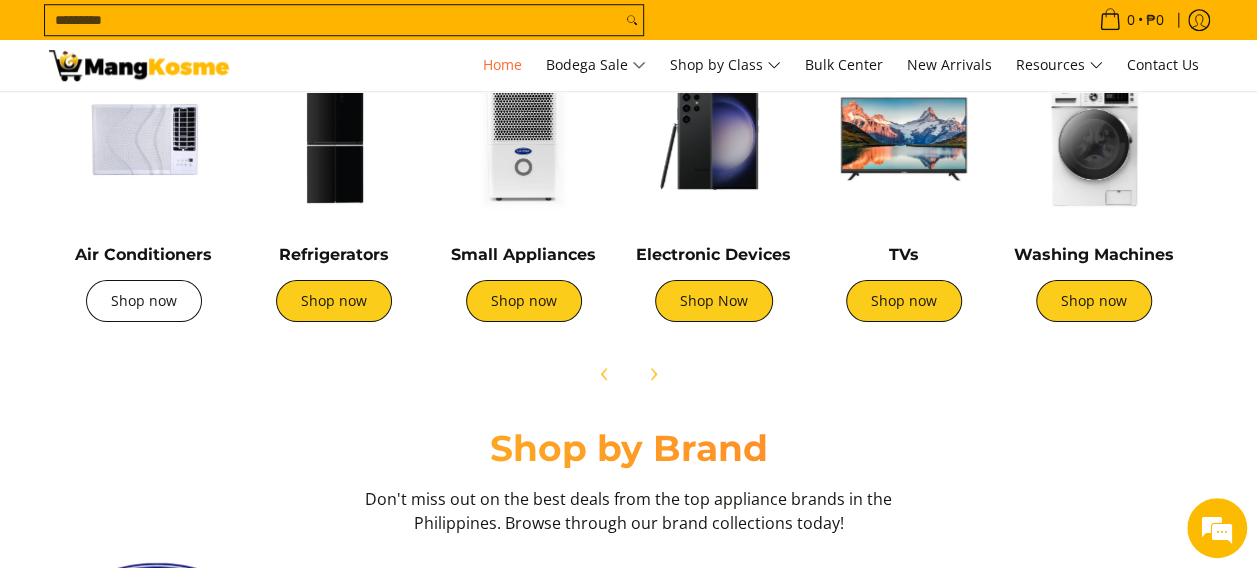 click on "Shop now" at bounding box center (144, 301) 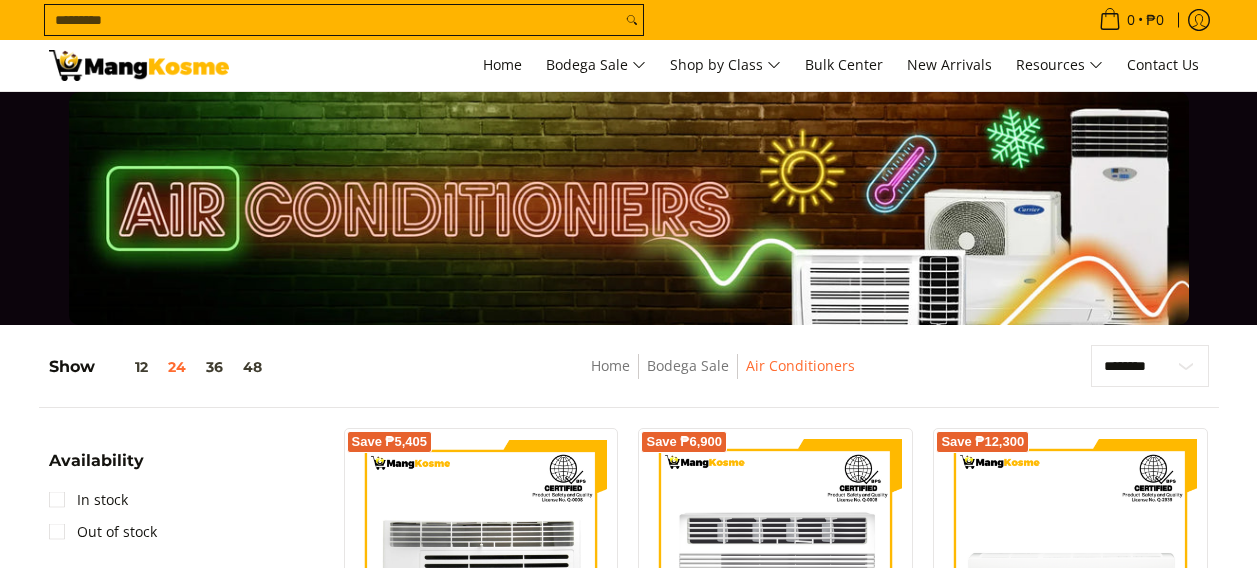 scroll, scrollTop: 0, scrollLeft: 0, axis: both 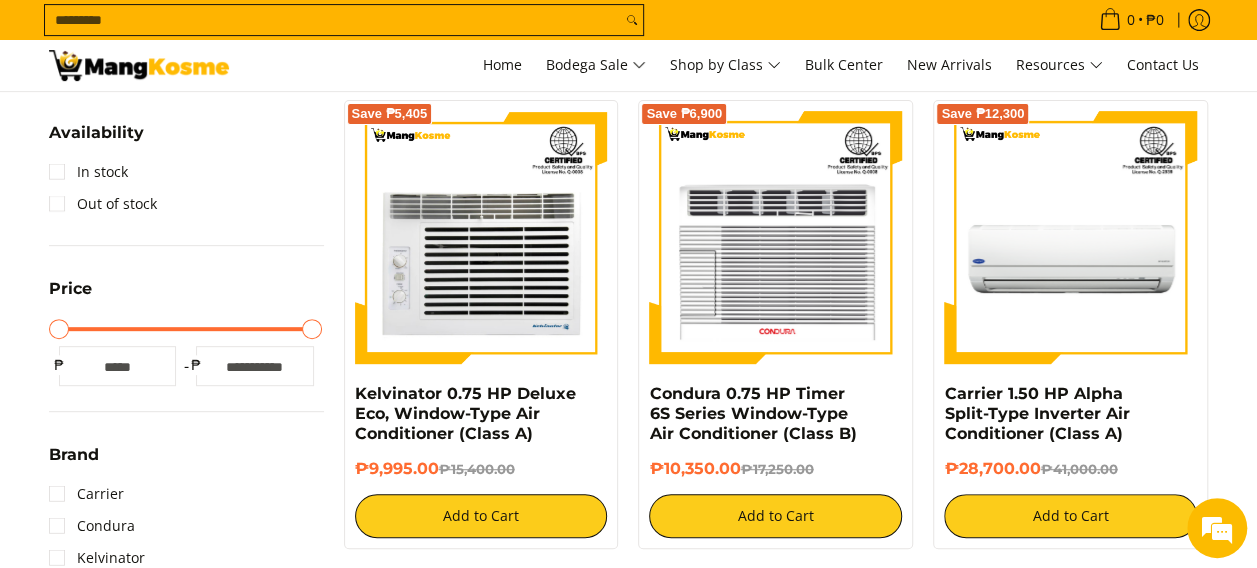 click on "Skip to Main Content
Home Bodega Sale Shop by Class Bulk Center New Arrivals Resources Contact Us
Search...
0  •
₱0
View cart" at bounding box center (628, 2119) 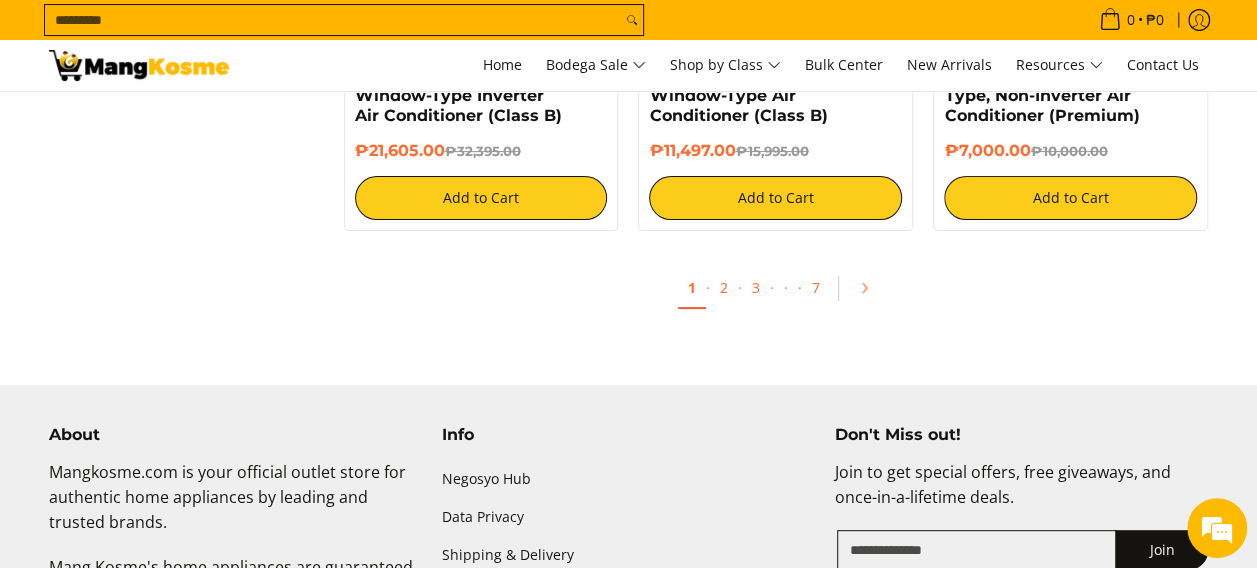 scroll, scrollTop: 3946, scrollLeft: 0, axis: vertical 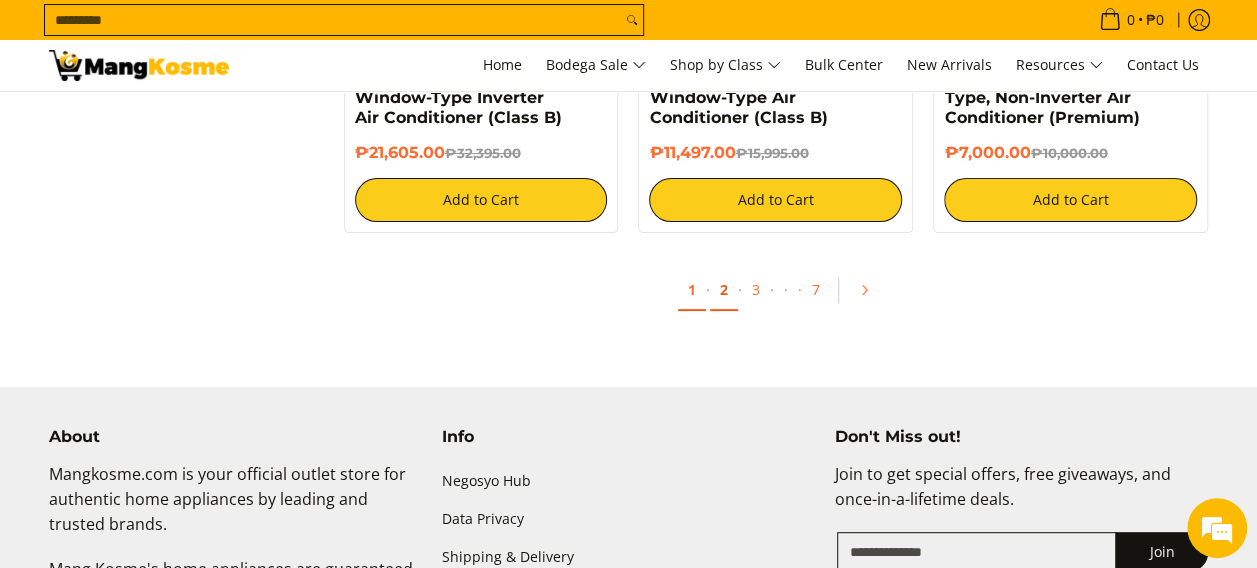 click on "2" at bounding box center (724, 290) 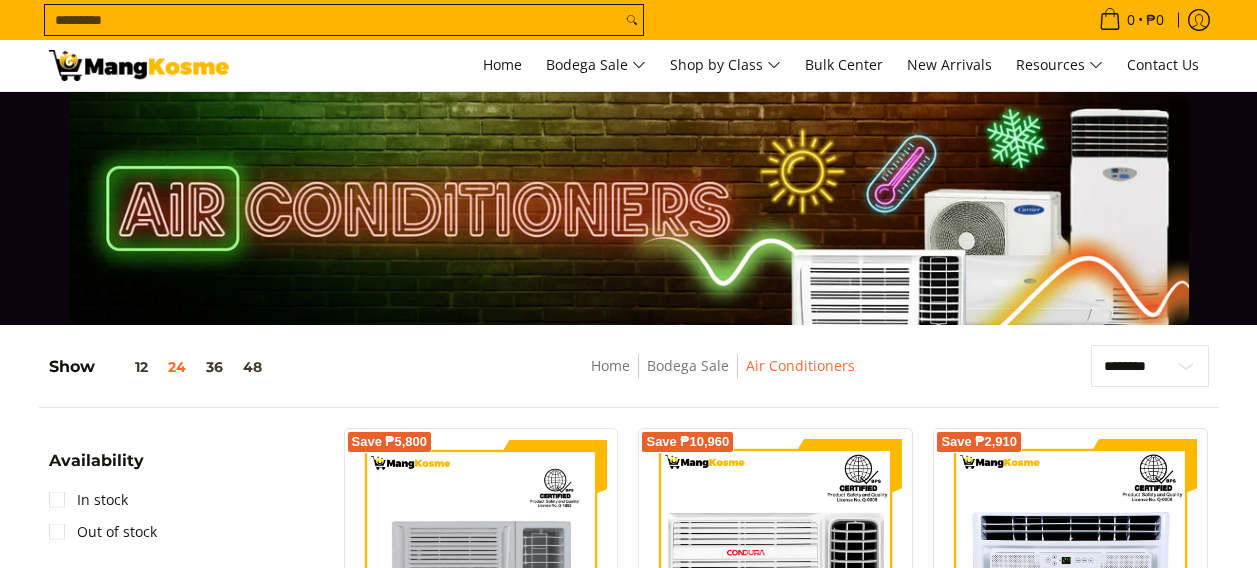scroll, scrollTop: 409, scrollLeft: 0, axis: vertical 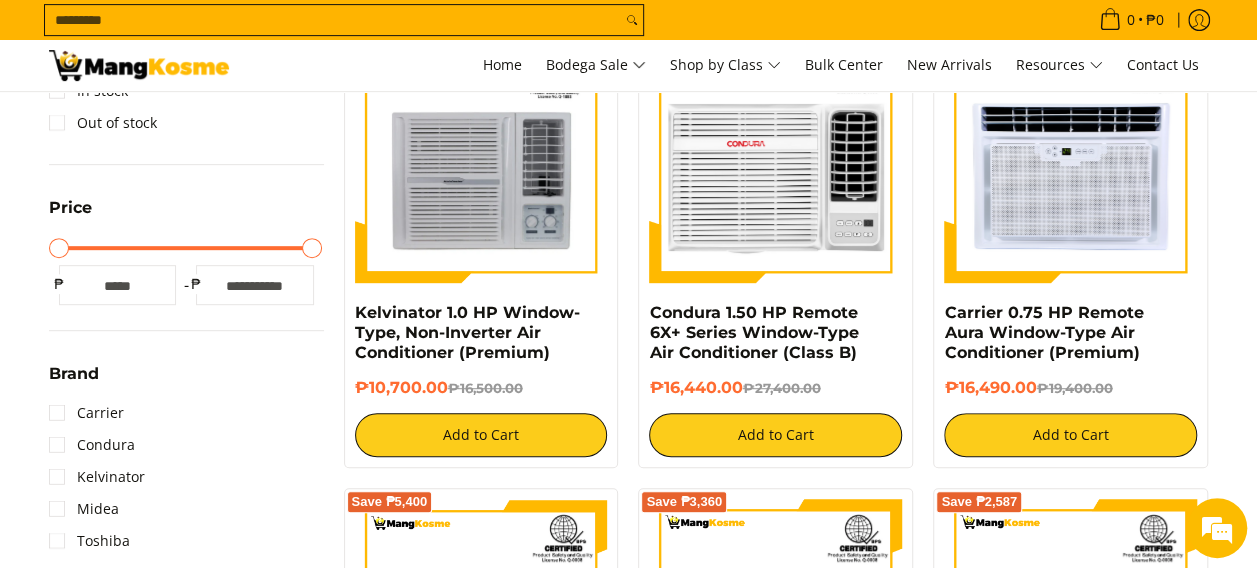 click on "Search..." at bounding box center (333, 20) 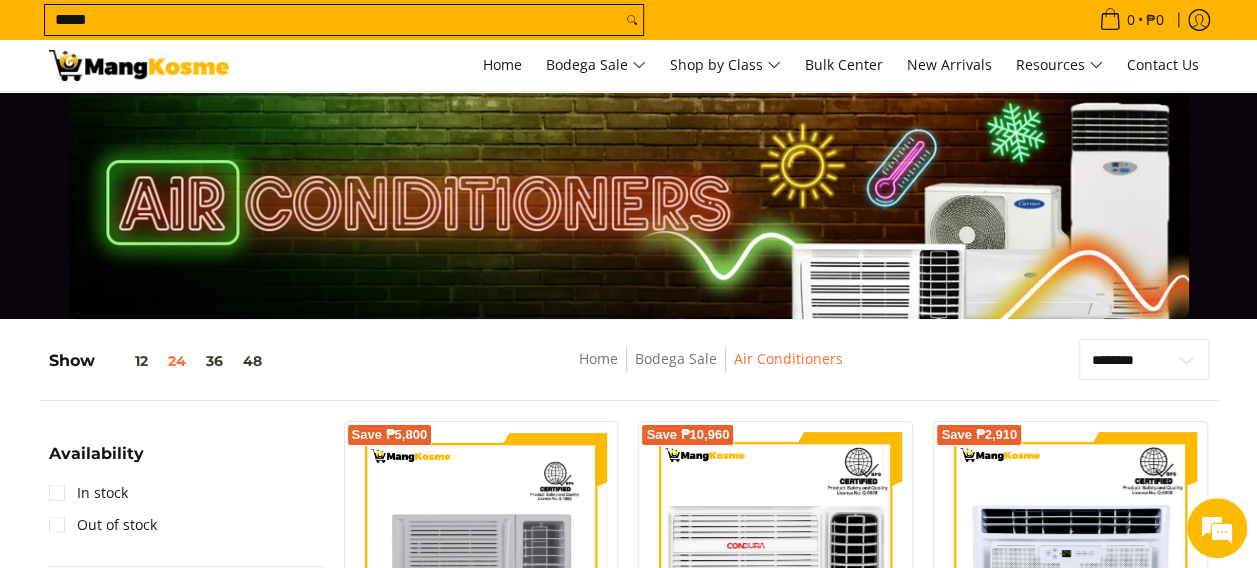 scroll, scrollTop: 0, scrollLeft: 0, axis: both 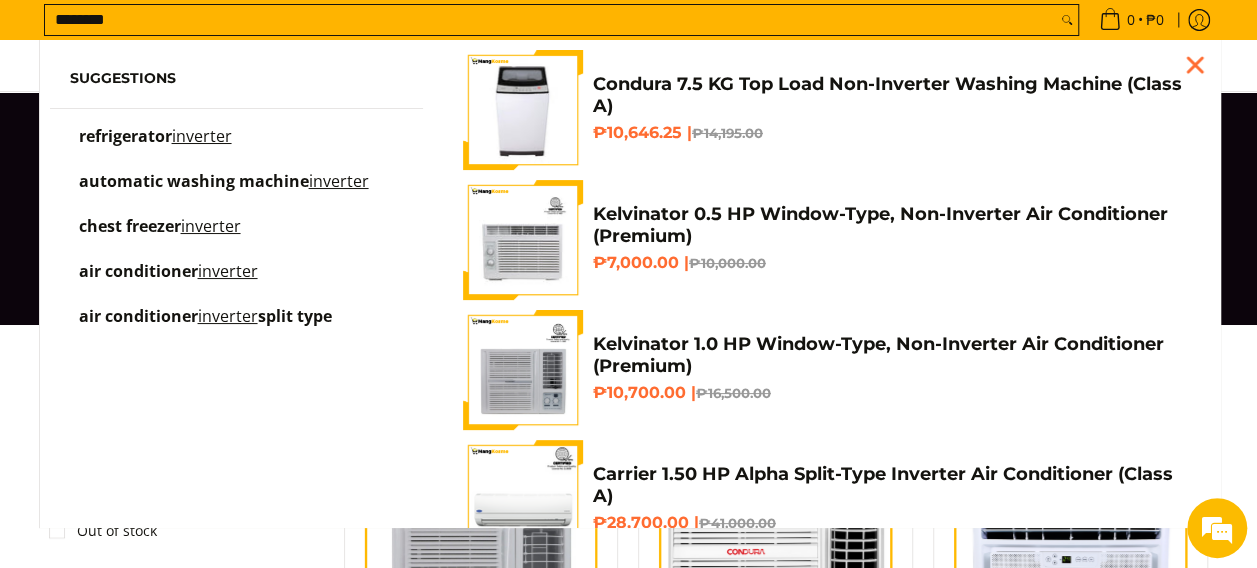 type on "********" 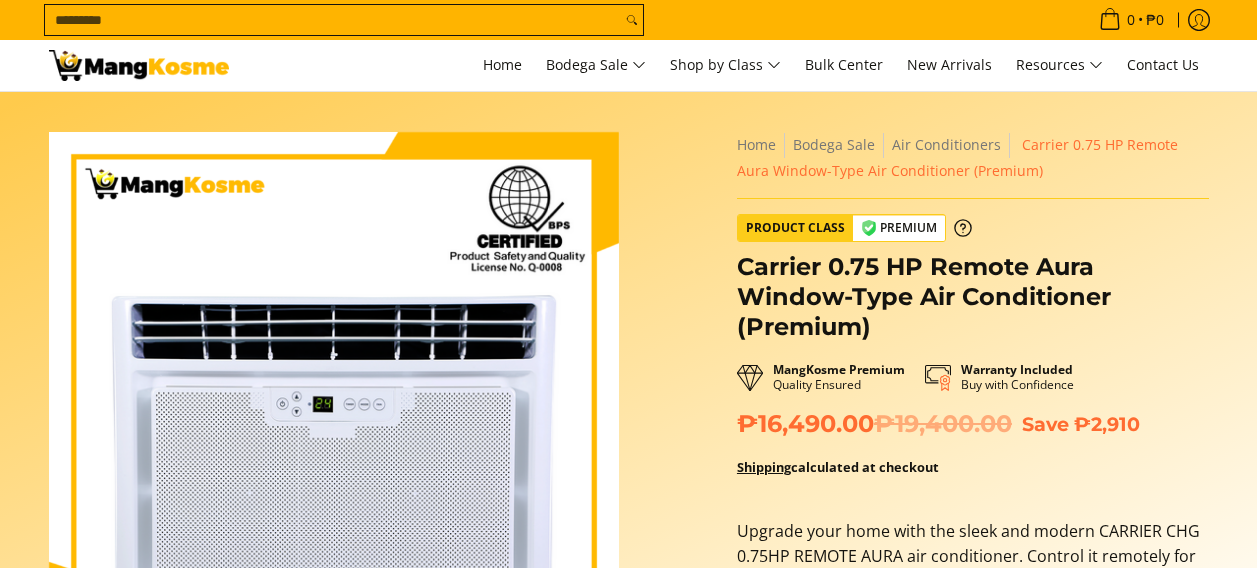 scroll, scrollTop: 0, scrollLeft: 0, axis: both 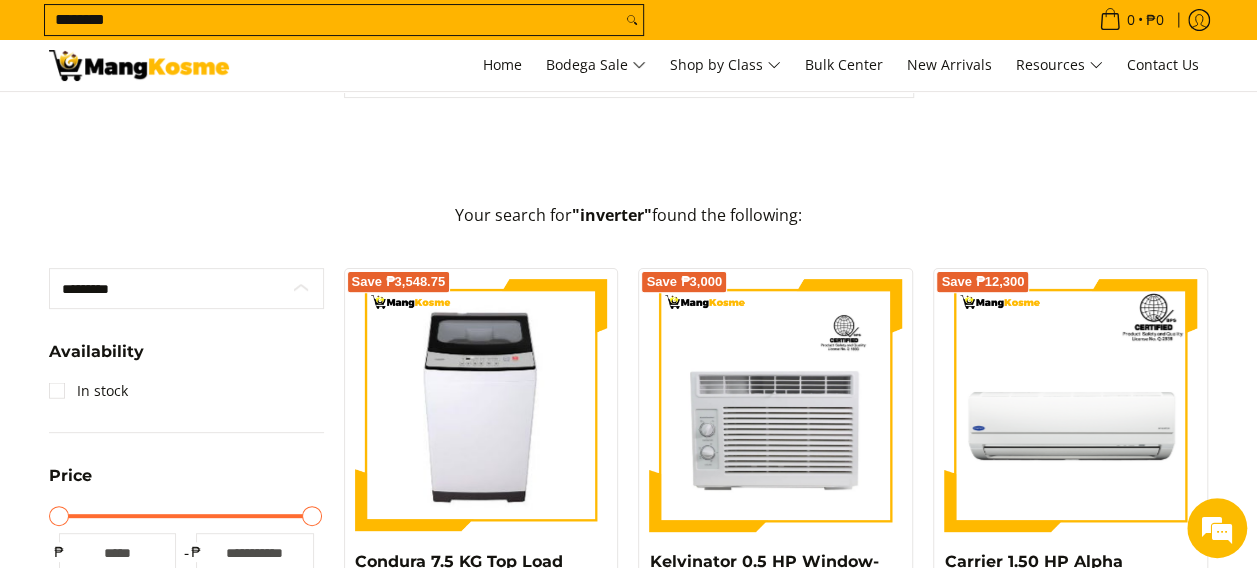 click on "*********
********
********" at bounding box center (186, 288) 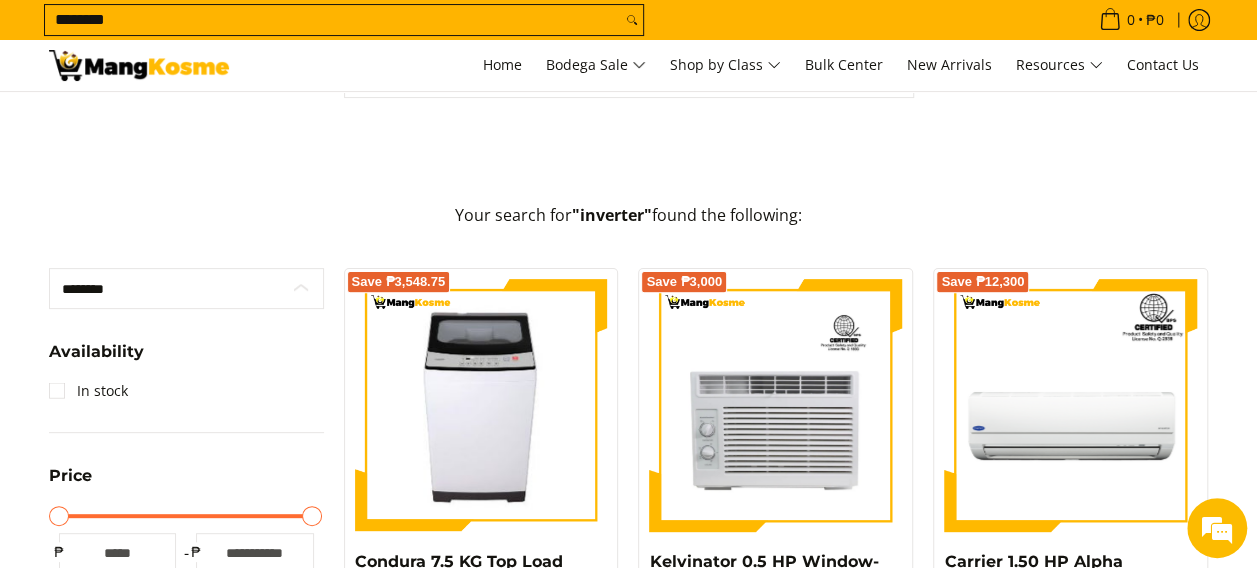 click on "*********
********
********" at bounding box center (186, 288) 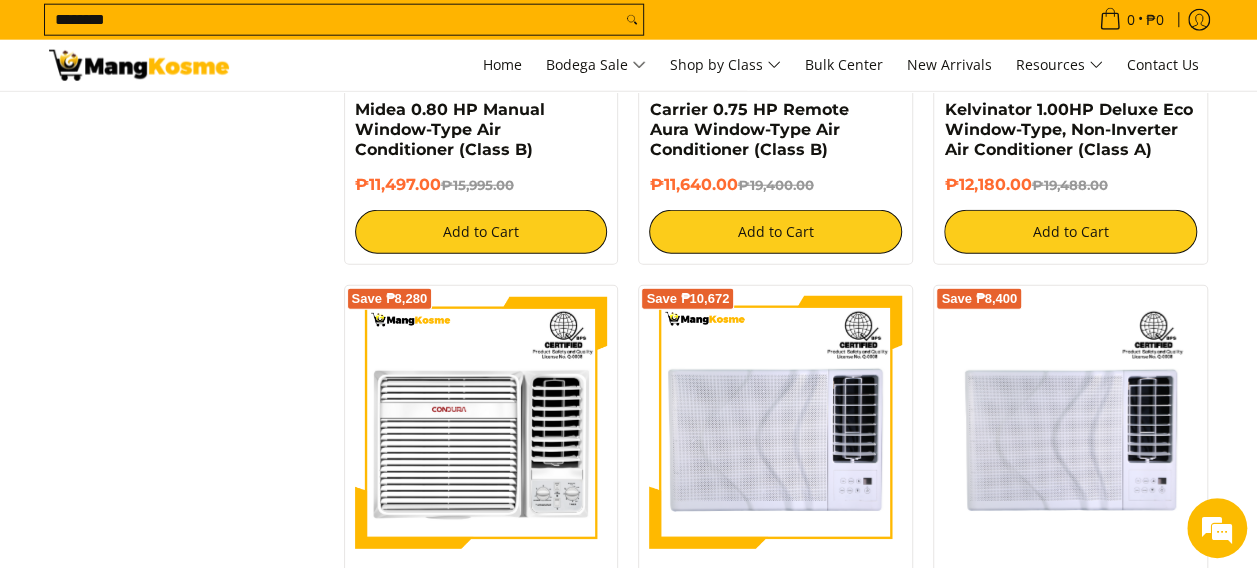 scroll, scrollTop: 2544, scrollLeft: 0, axis: vertical 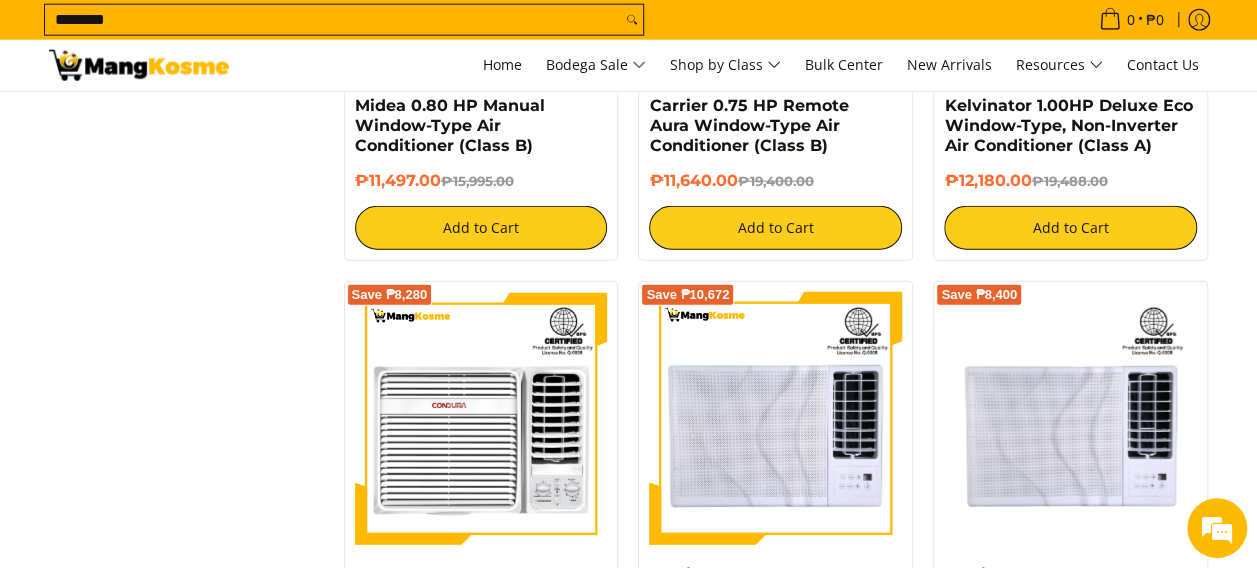 click on "Skip to Main Content
Your search for  "inverter"  found the following:
Sort + Filter
Sort
*********
********
********
Availability
In stock
Price
Minimum Price
Maximum Price" at bounding box center [629, -163] 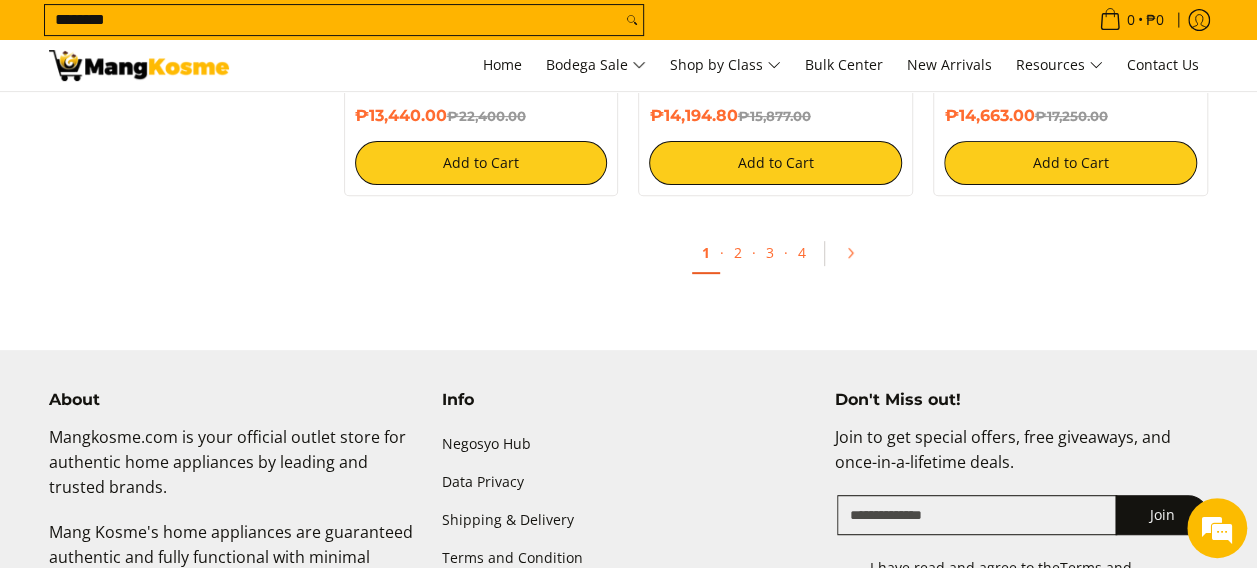 scroll, scrollTop: 4054, scrollLeft: 0, axis: vertical 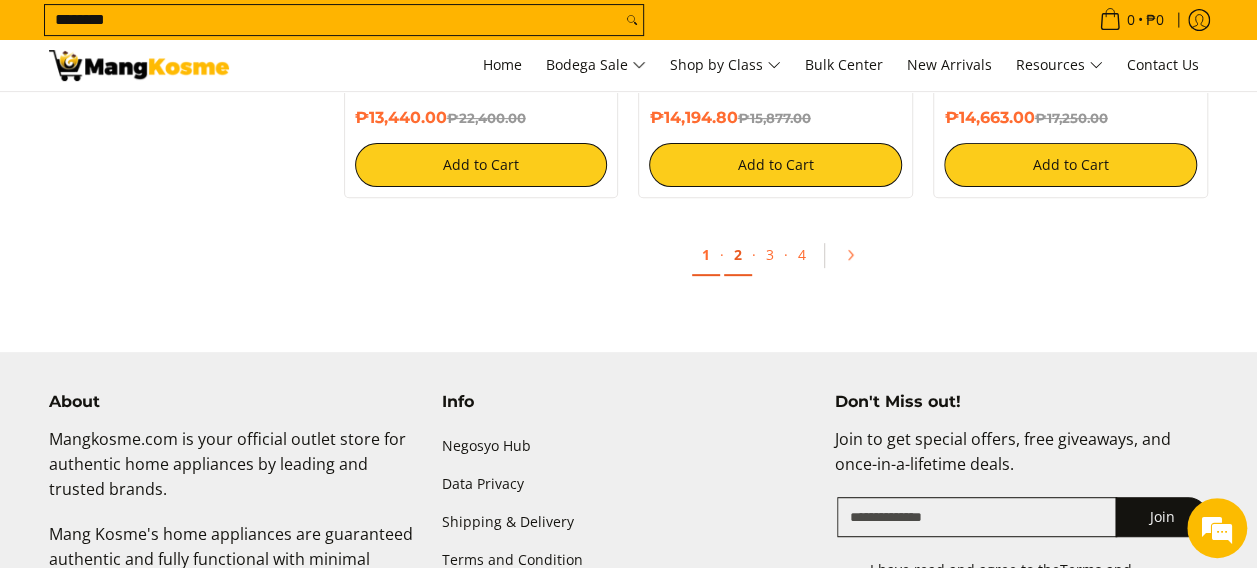 click on "2" at bounding box center (738, 255) 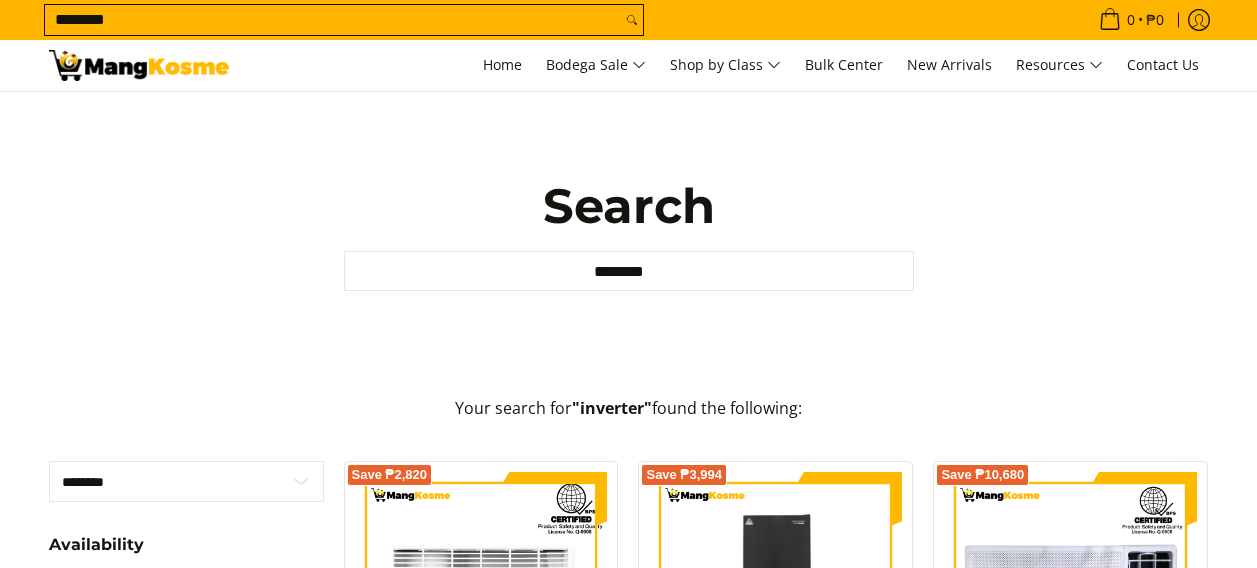 scroll, scrollTop: 0, scrollLeft: 0, axis: both 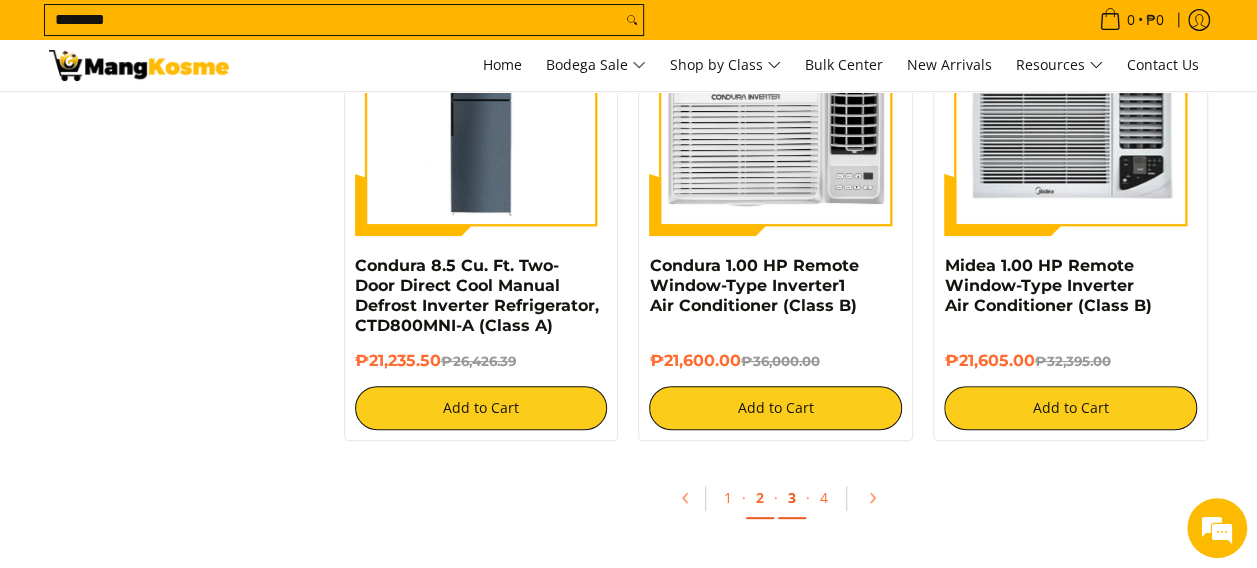 click on "3" at bounding box center [792, 498] 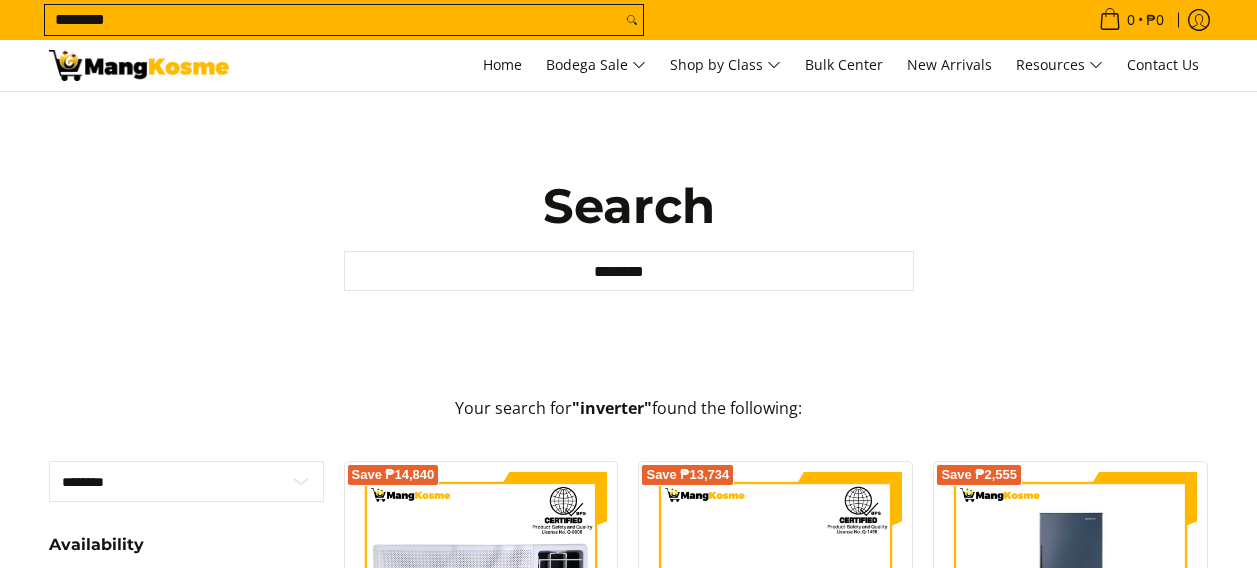scroll, scrollTop: 0, scrollLeft: 0, axis: both 